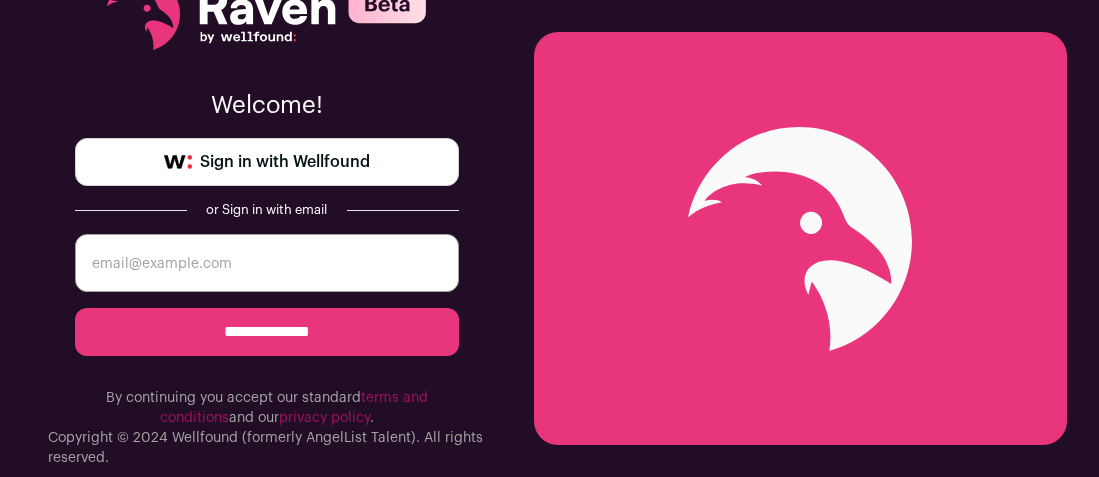 scroll, scrollTop: 0, scrollLeft: 0, axis: both 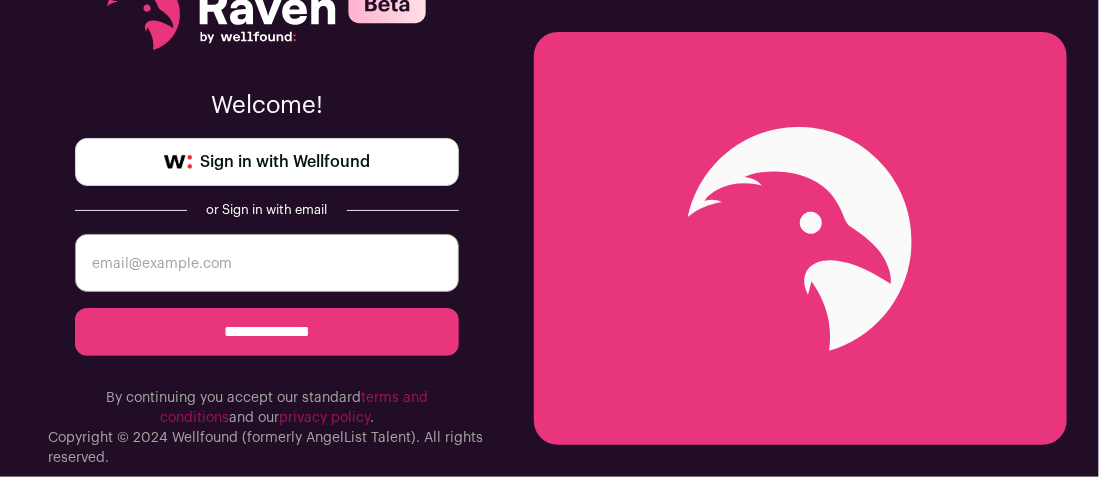 click at bounding box center (267, 263) 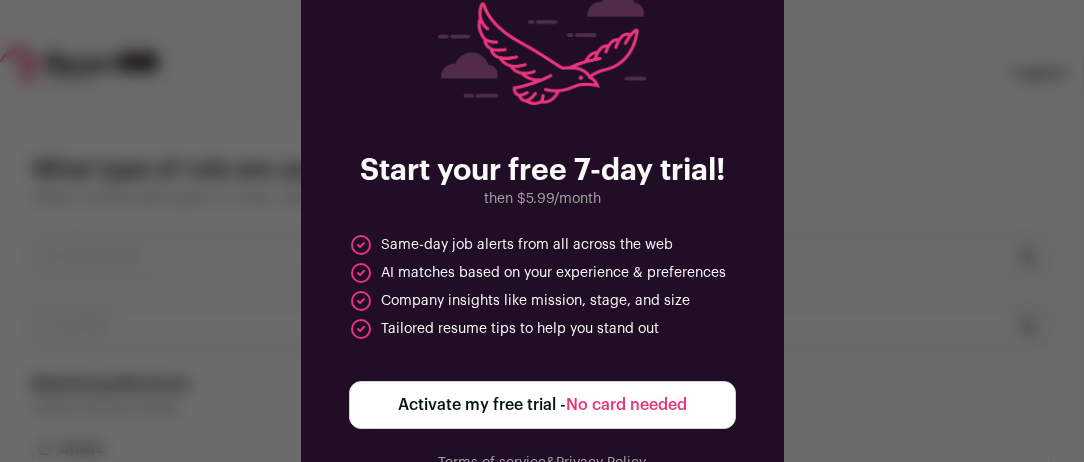 scroll, scrollTop: 0, scrollLeft: 0, axis: both 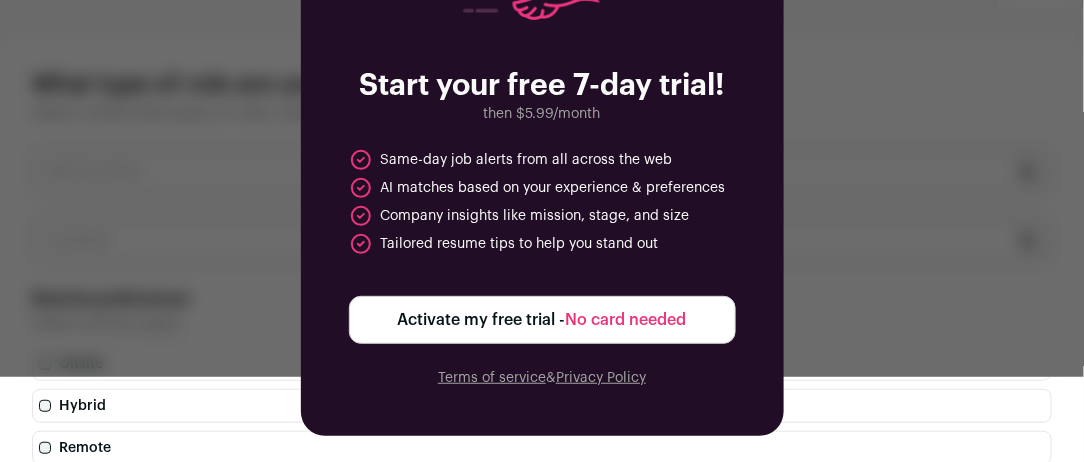 click on "No card needed" at bounding box center (626, 320) 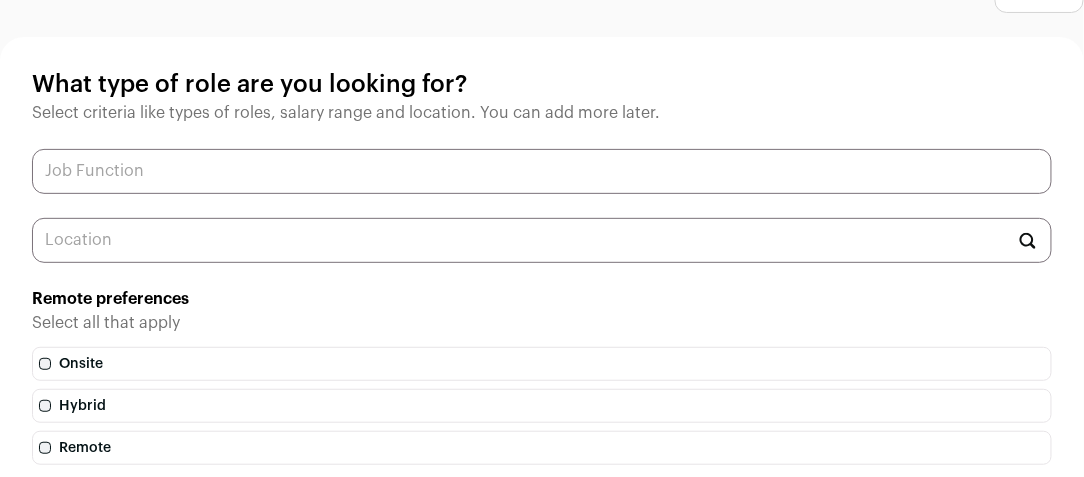click at bounding box center [542, 171] 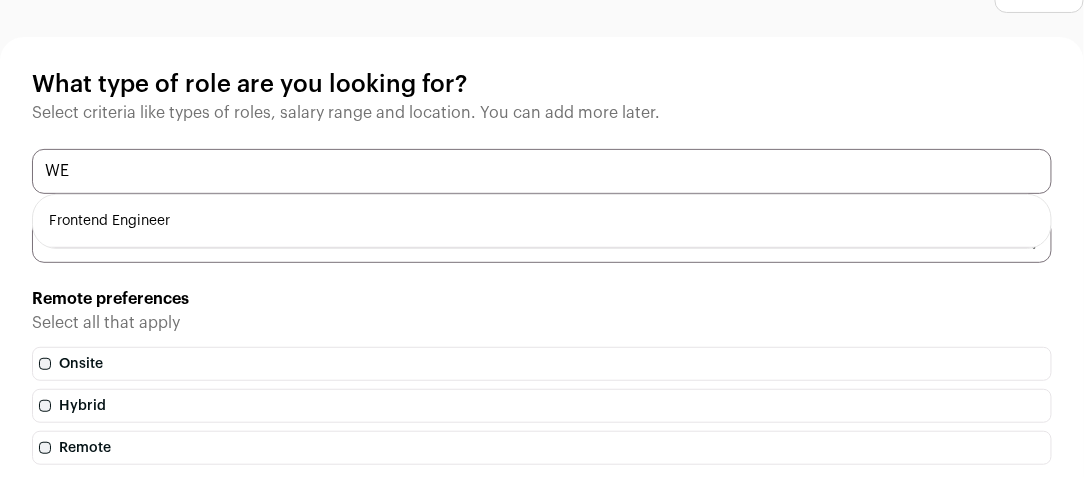 type on "WE" 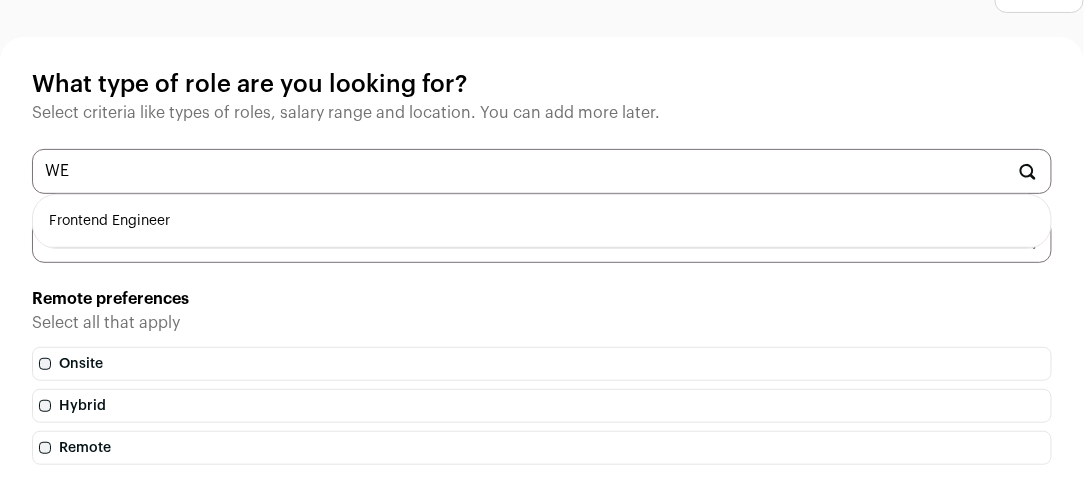 click on "Frontend Engineer" at bounding box center [542, 221] 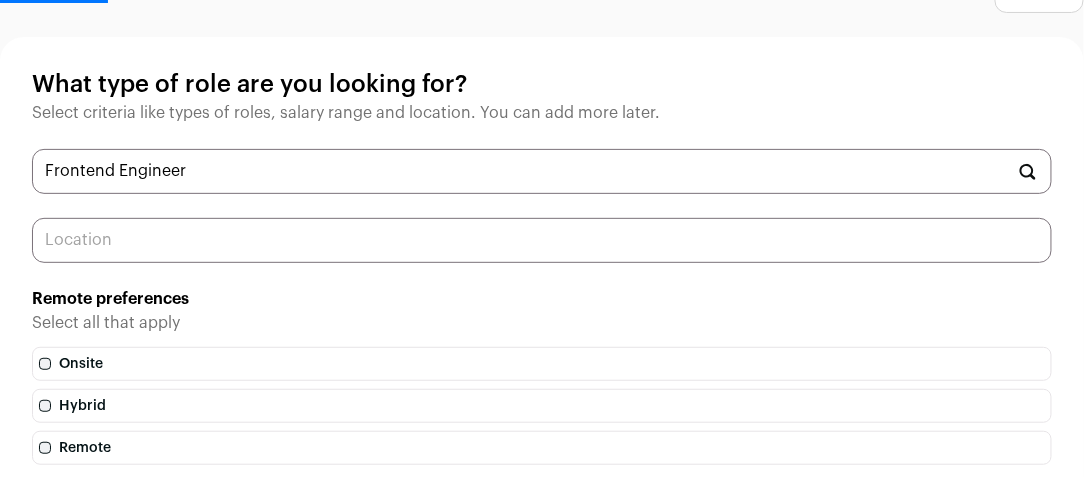 click at bounding box center (542, 240) 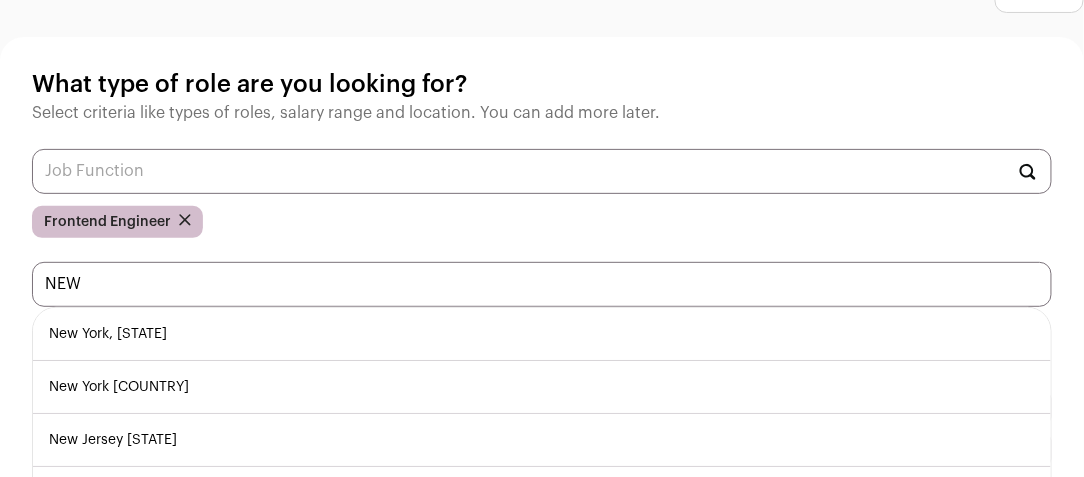 type on "NEW" 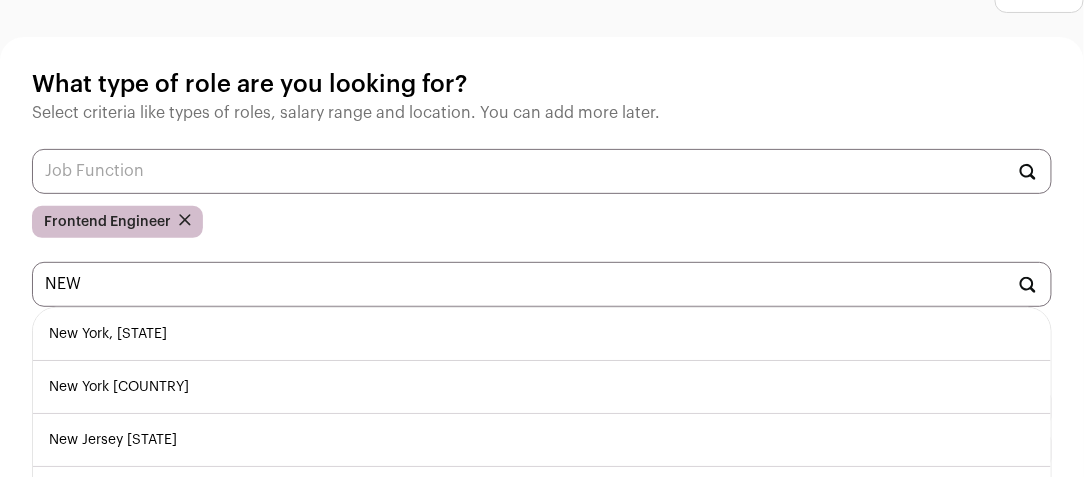 click on "New York 🇺🇸" at bounding box center (542, 387) 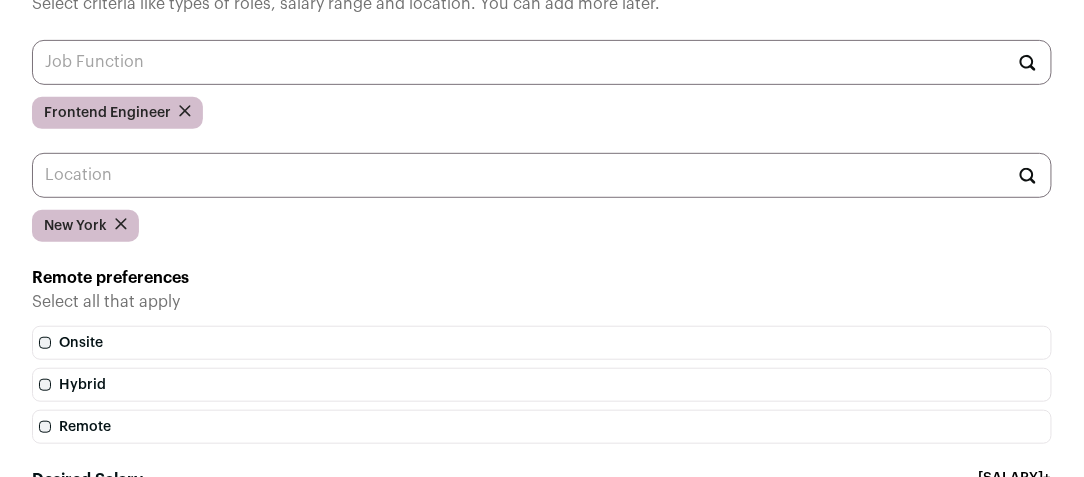 scroll, scrollTop: 229, scrollLeft: 0, axis: vertical 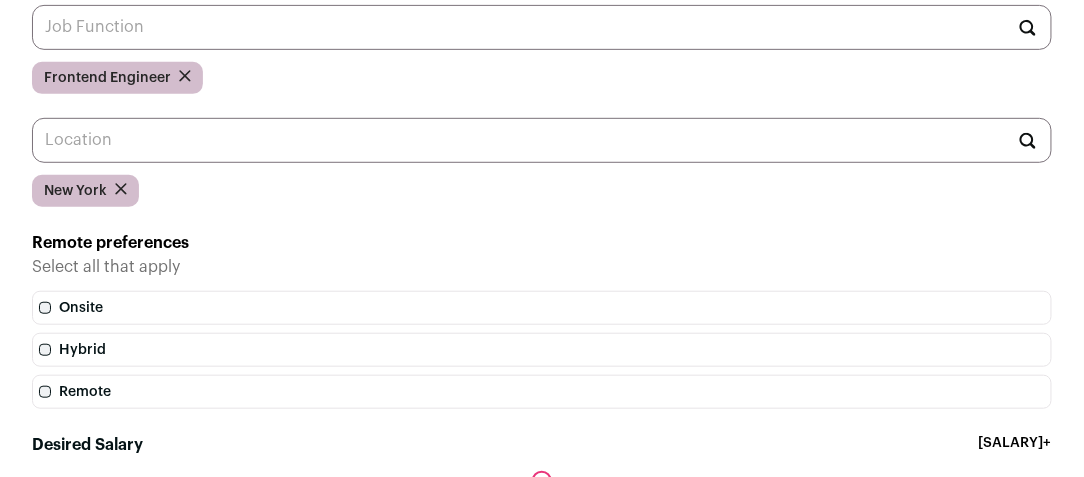 click on "Maximum desired salary
******" at bounding box center (542, 495) 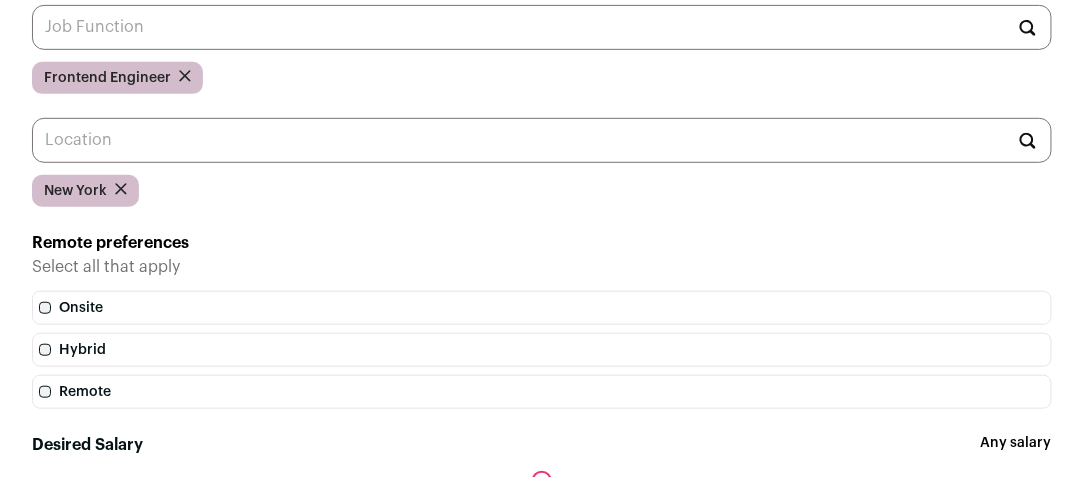 drag, startPoint x: 82, startPoint y: 324, endPoint x: 43, endPoint y: 300, distance: 45.79301 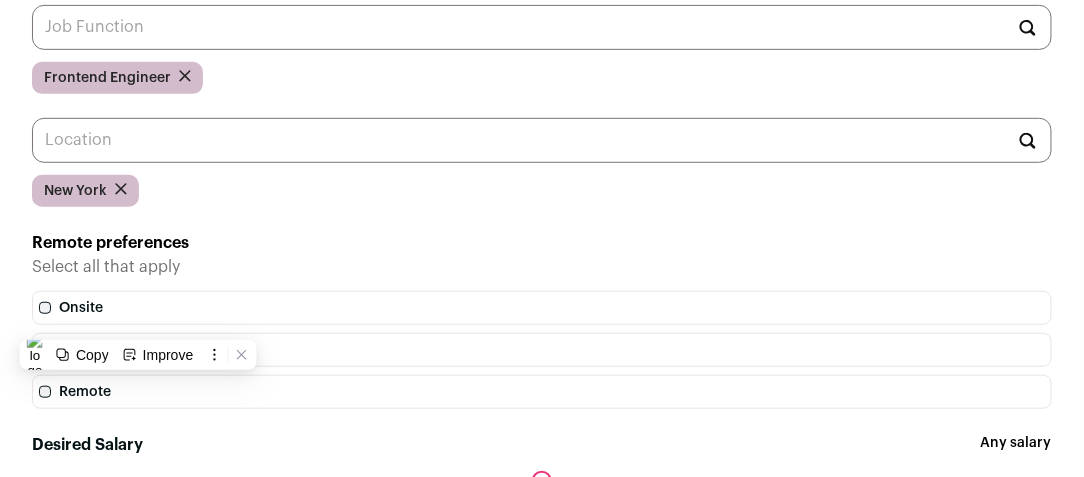click on "Maximum desired salary
******" at bounding box center [542, 495] 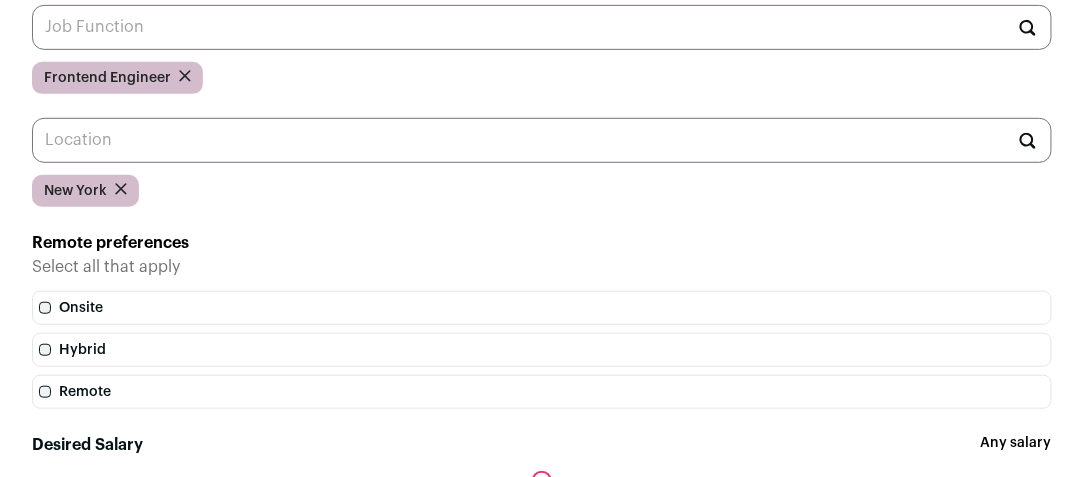 drag, startPoint x: 39, startPoint y: 324, endPoint x: 28, endPoint y: 326, distance: 11.18034 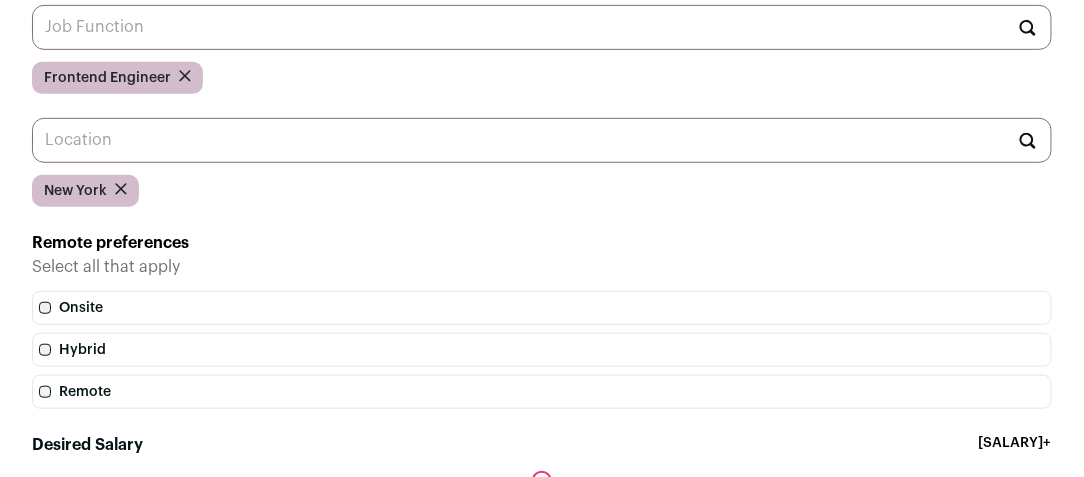 drag, startPoint x: 36, startPoint y: 326, endPoint x: 45, endPoint y: 319, distance: 11.401754 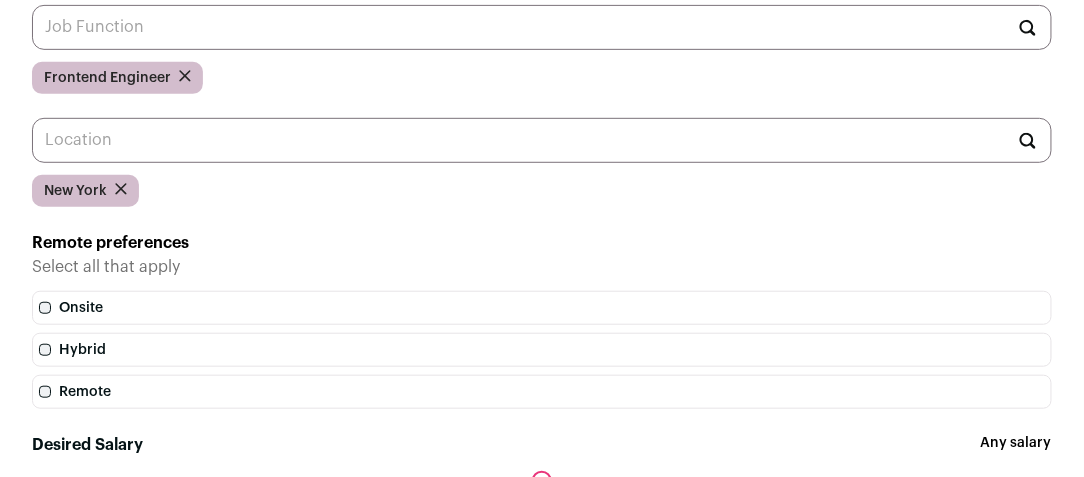drag, startPoint x: 53, startPoint y: 321, endPoint x: 32, endPoint y: 318, distance: 21.213203 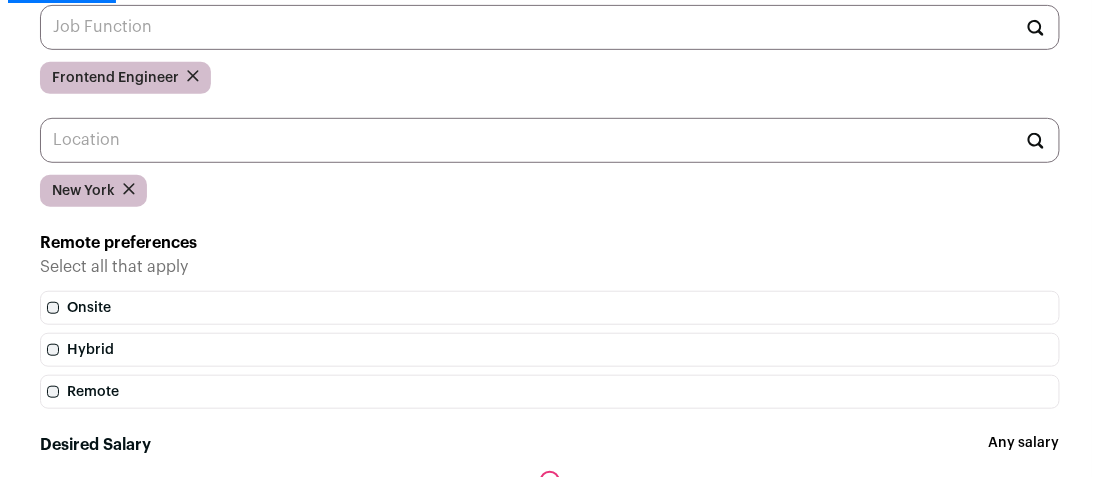 scroll, scrollTop: 0, scrollLeft: 0, axis: both 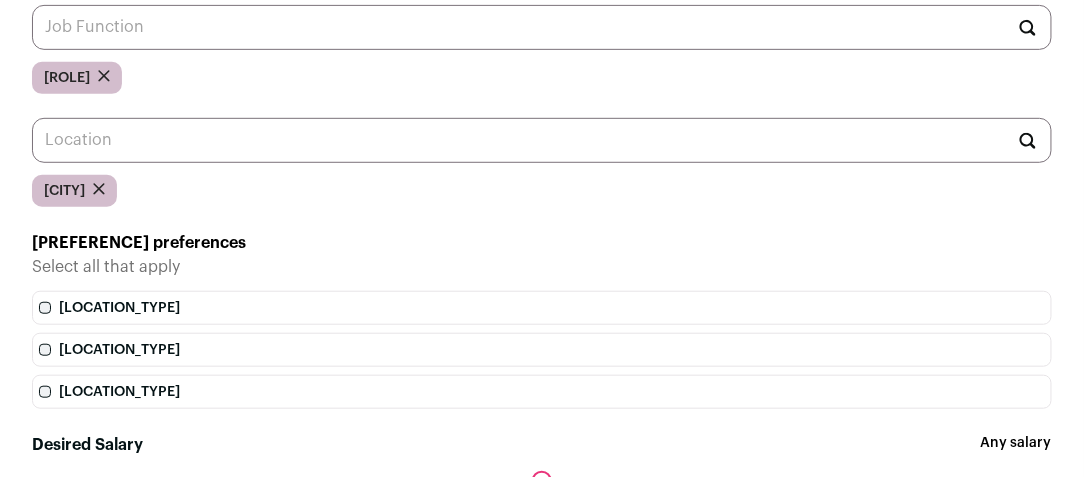 click on "Next" at bounding box center [1017, 586] 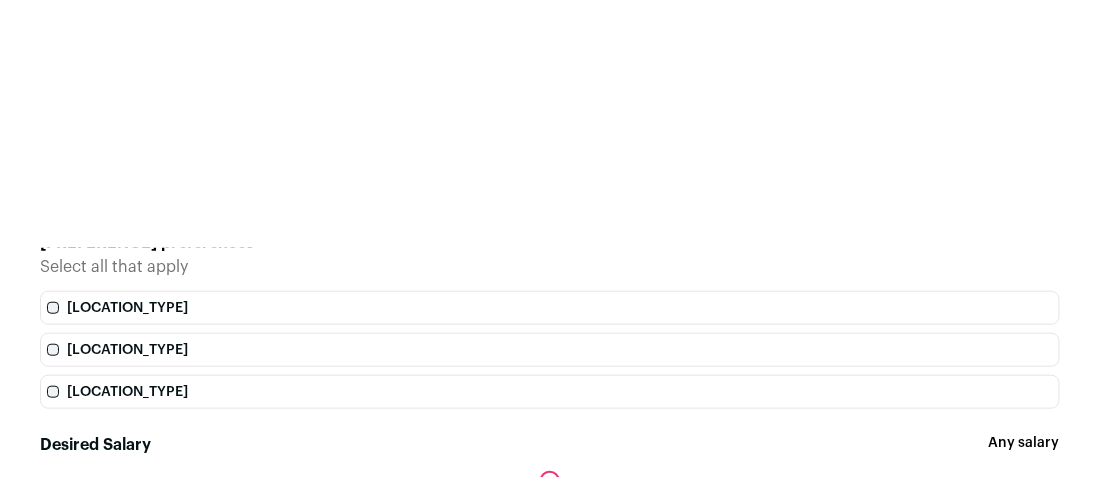 scroll, scrollTop: 0, scrollLeft: 0, axis: both 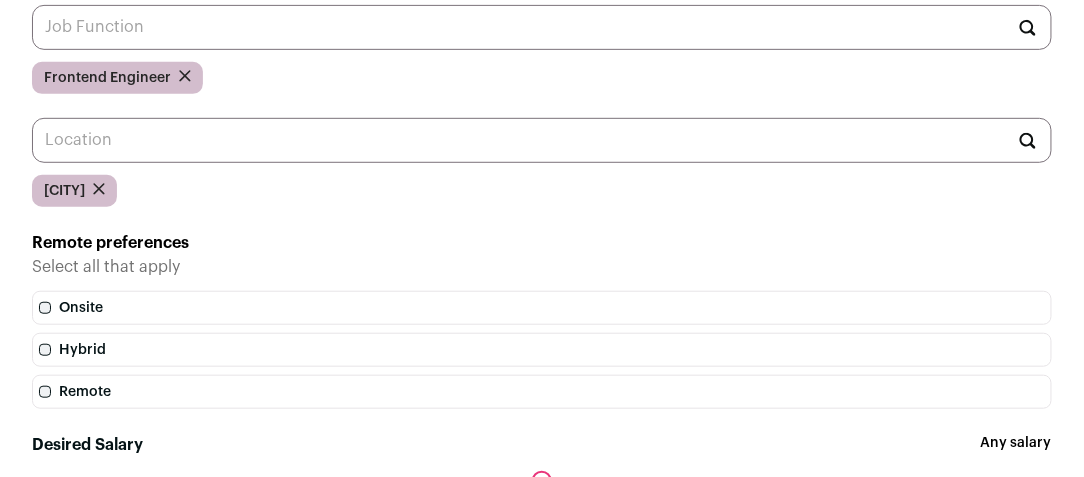 drag, startPoint x: 32, startPoint y: 311, endPoint x: 233, endPoint y: 319, distance: 201.15913 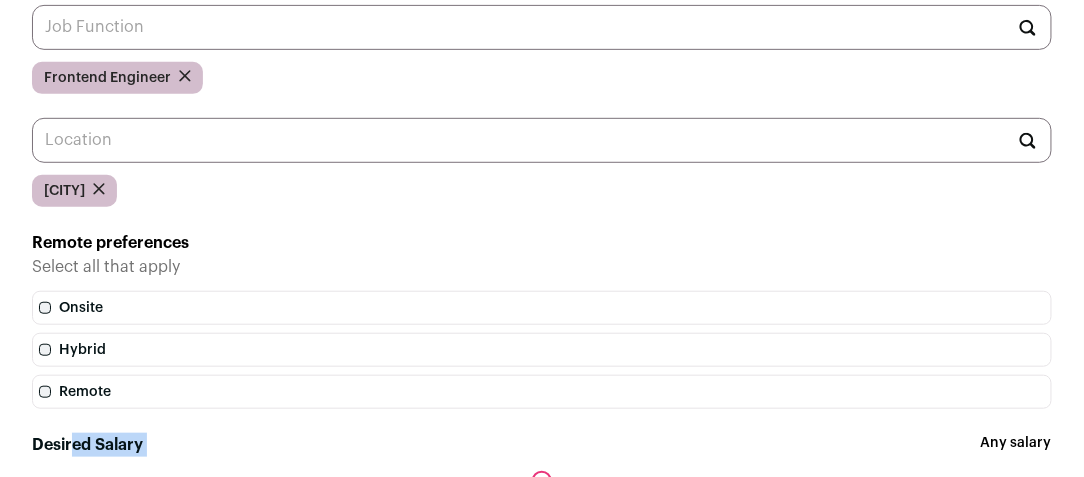 click on "Desired Salary
Any salary" at bounding box center (542, 457) 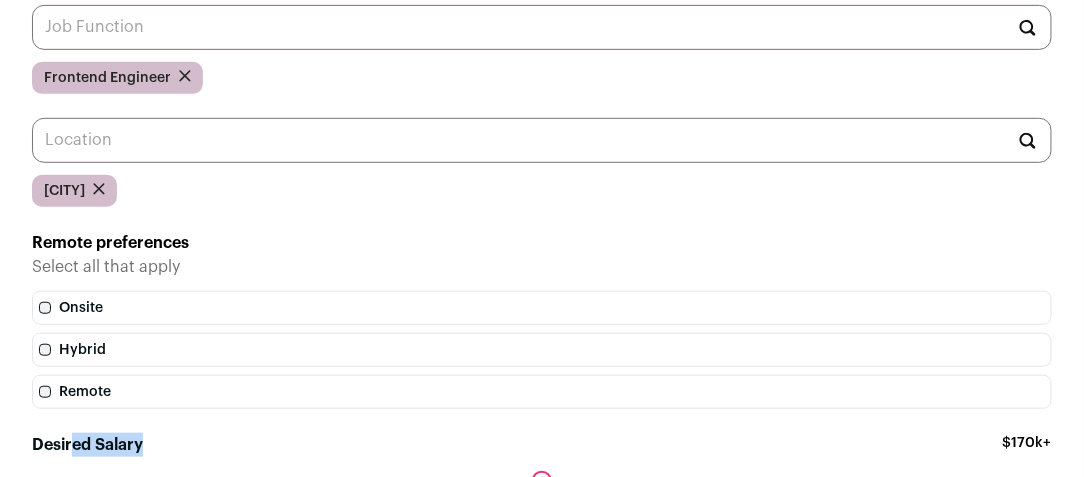 drag, startPoint x: 30, startPoint y: 328, endPoint x: 377, endPoint y: 333, distance: 347.036 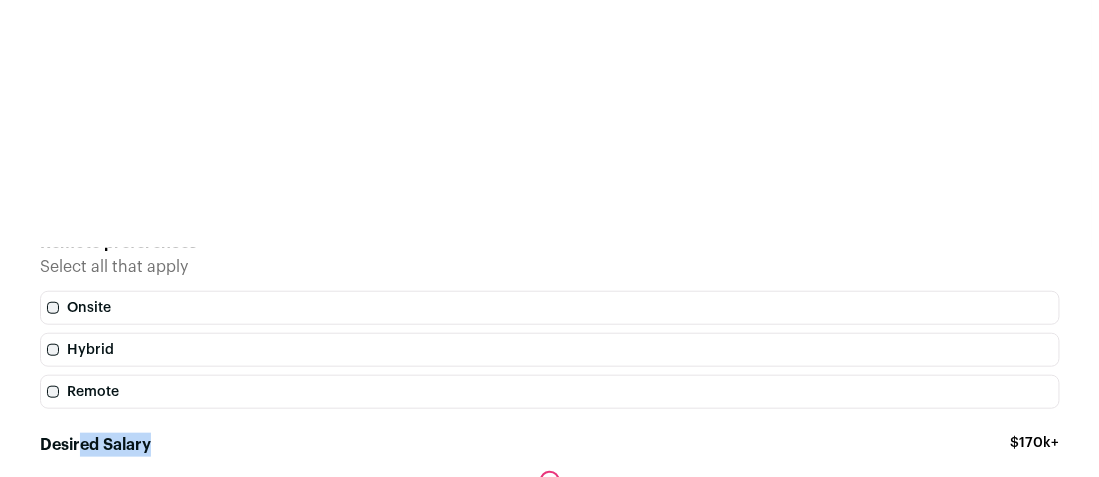 scroll, scrollTop: 0, scrollLeft: 0, axis: both 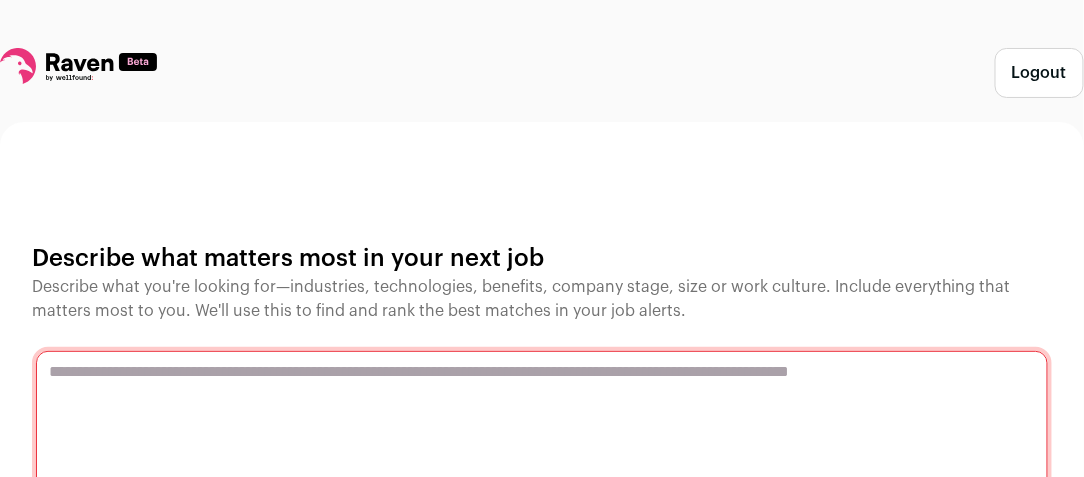 click at bounding box center [542, 432] 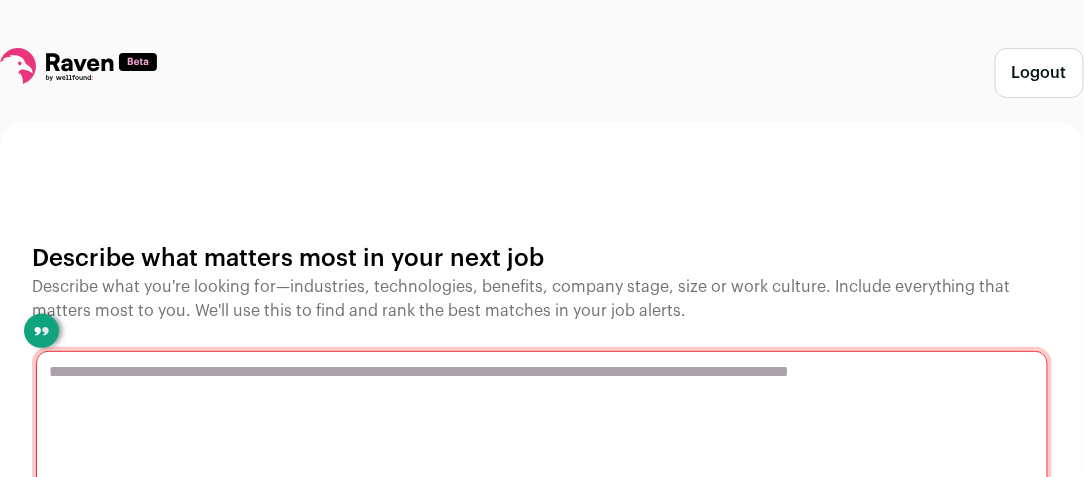 click at bounding box center [542, 432] 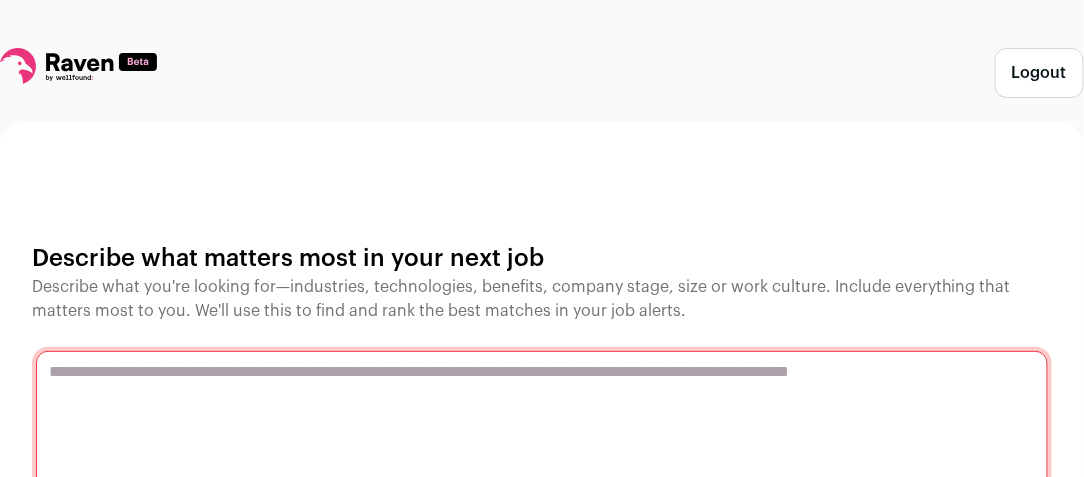 paste on "**********" 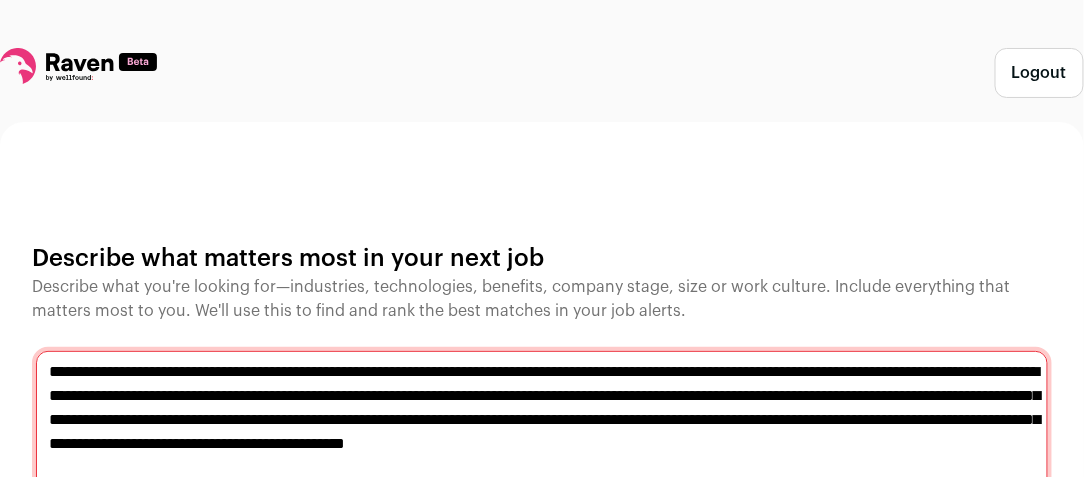 scroll, scrollTop: 10, scrollLeft: 0, axis: vertical 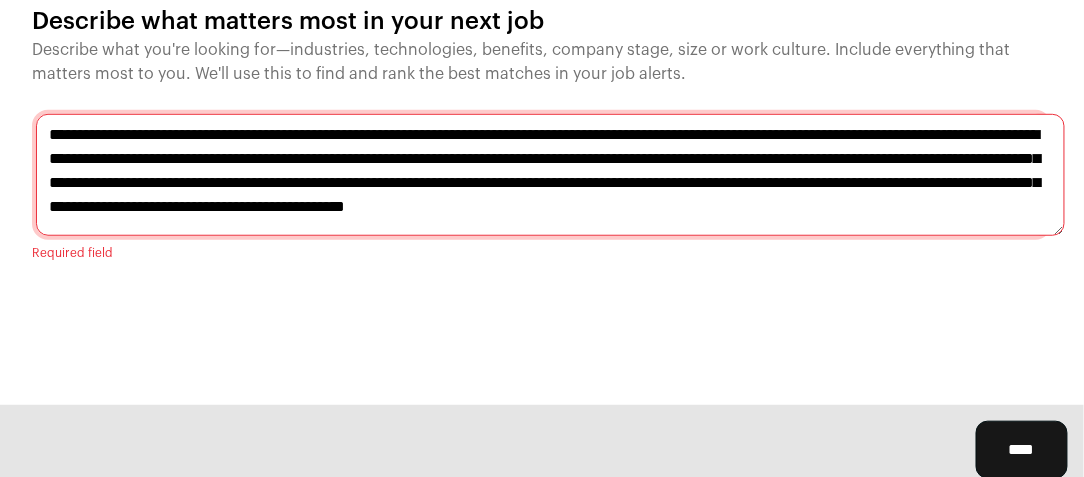 type on "**********" 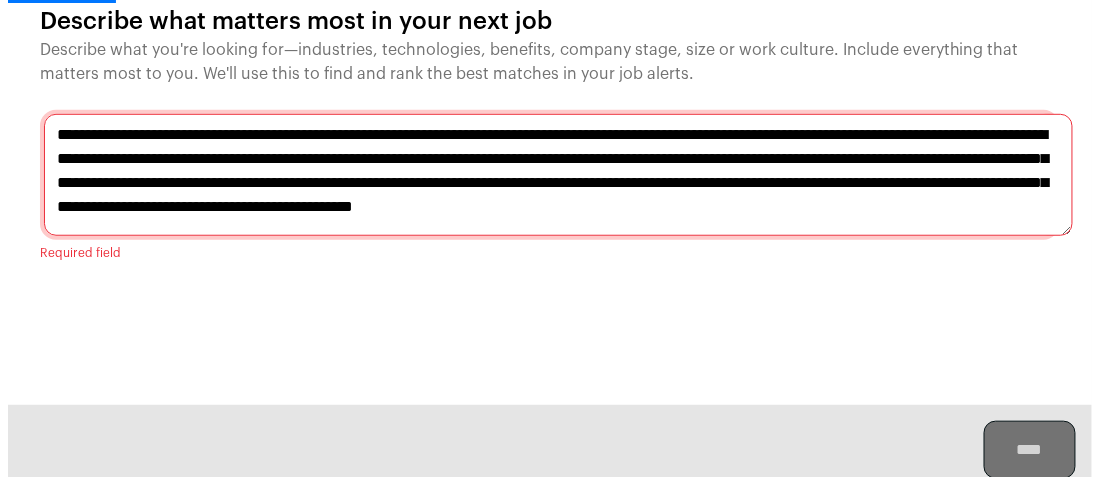 scroll, scrollTop: 0, scrollLeft: 0, axis: both 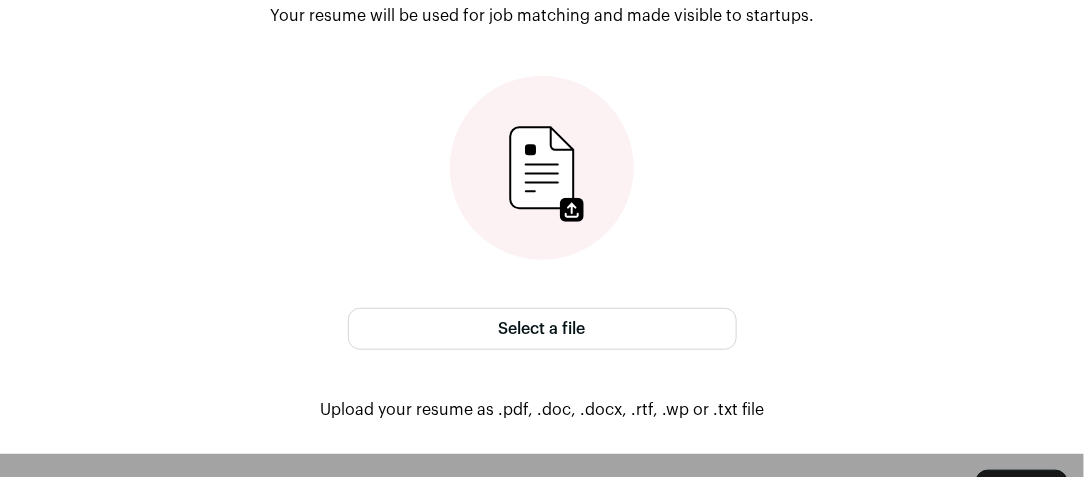 click on "Select a file" at bounding box center (542, 329) 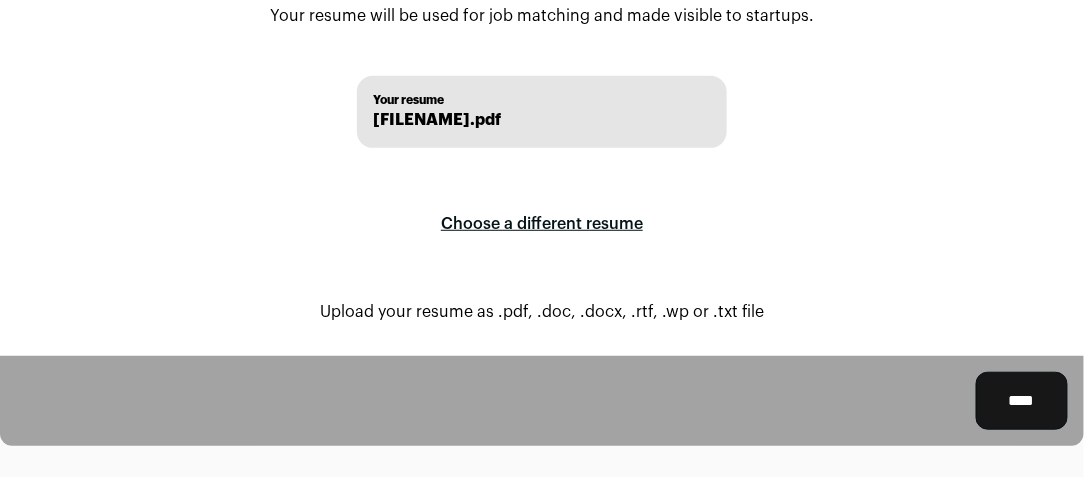 scroll, scrollTop: 71, scrollLeft: 0, axis: vertical 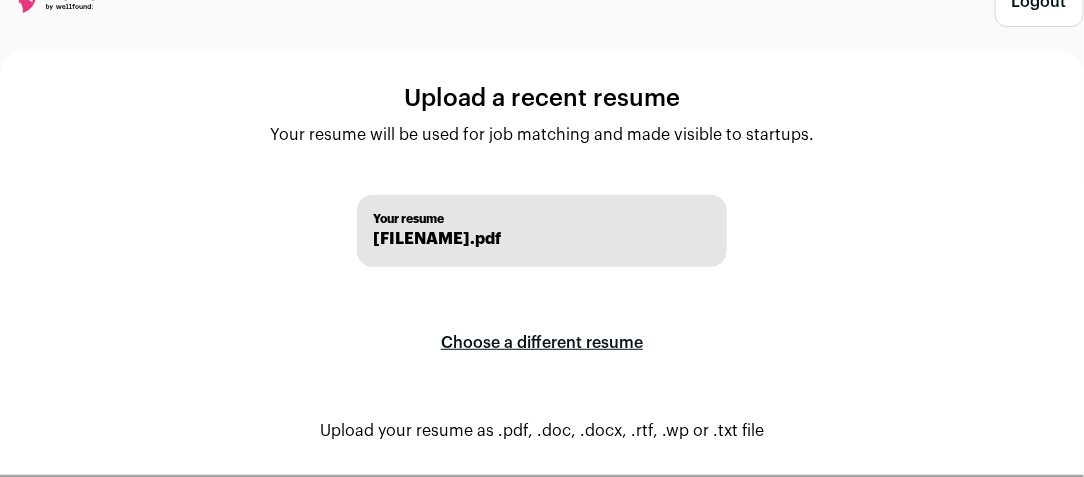 click on "****" at bounding box center (1022, 520) 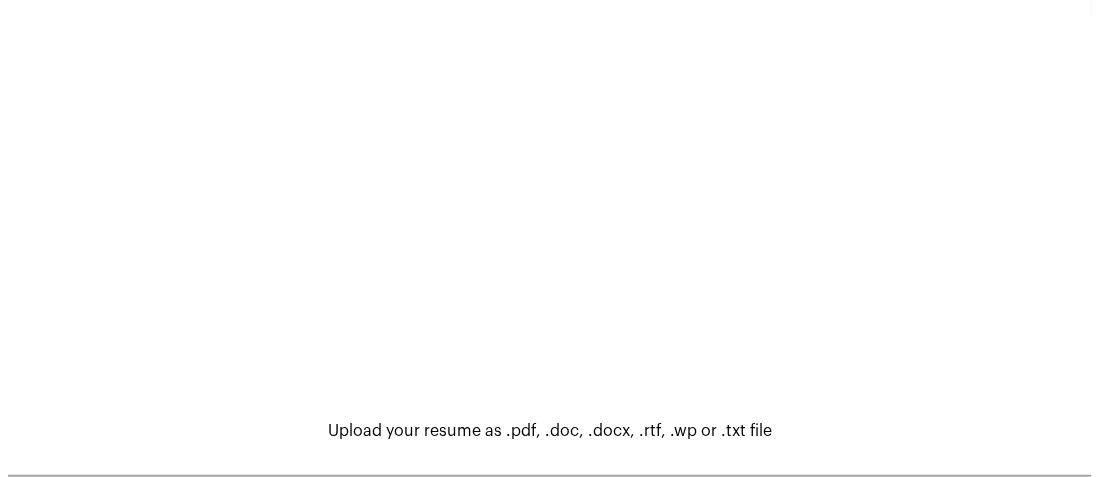 scroll, scrollTop: 0, scrollLeft: 0, axis: both 